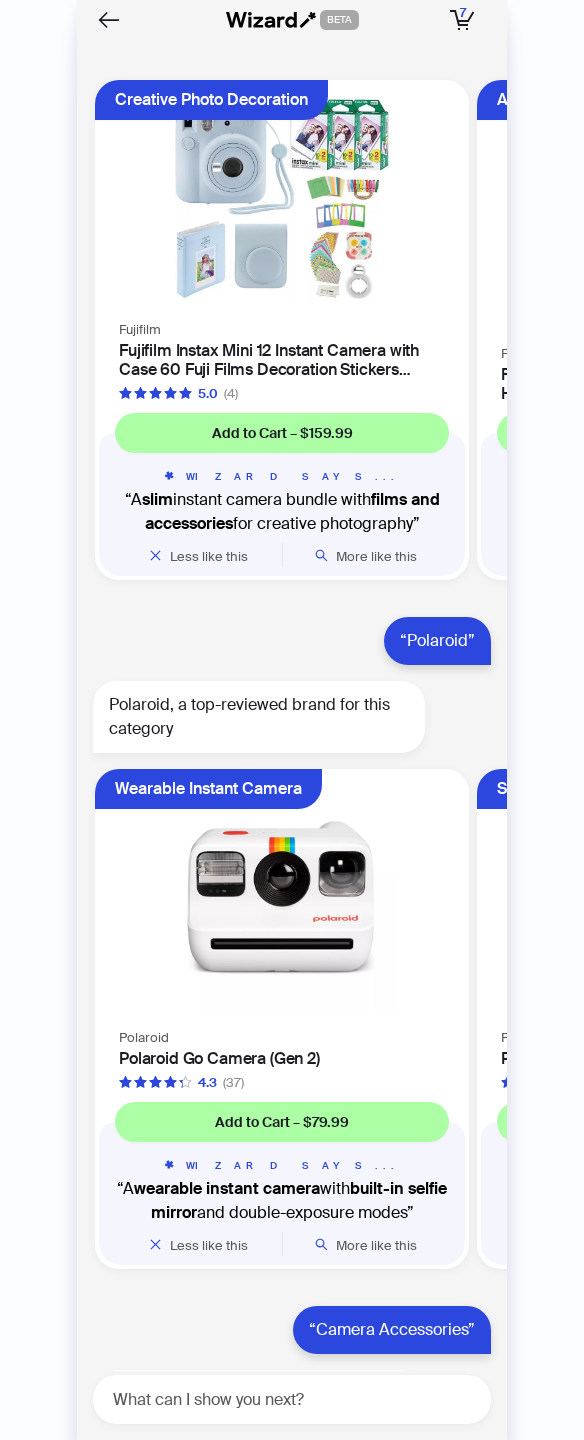 scroll, scrollTop: 0, scrollLeft: 0, axis: both 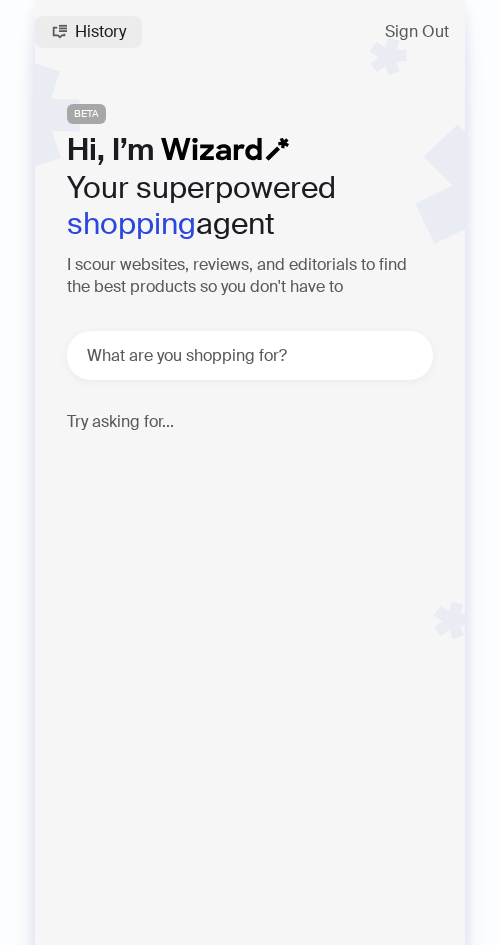 click on "History" at bounding box center [100, 32] 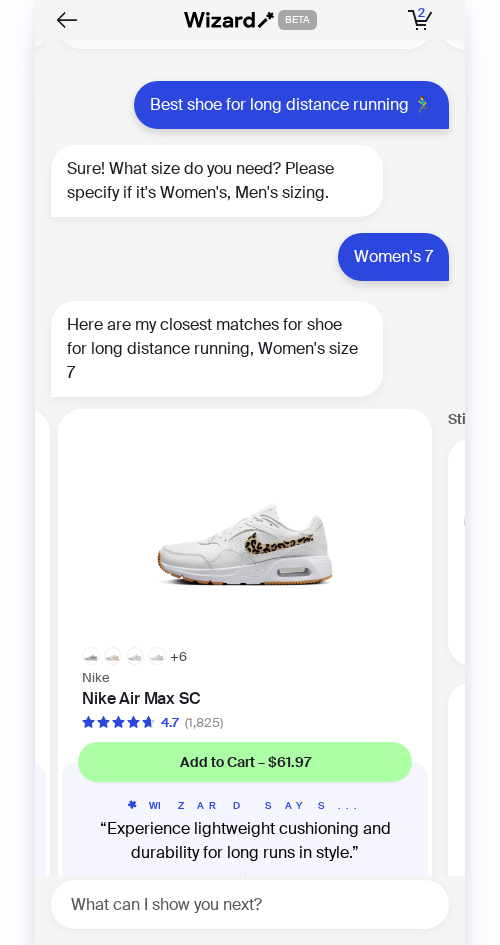 scroll, scrollTop: 2406, scrollLeft: 0, axis: vertical 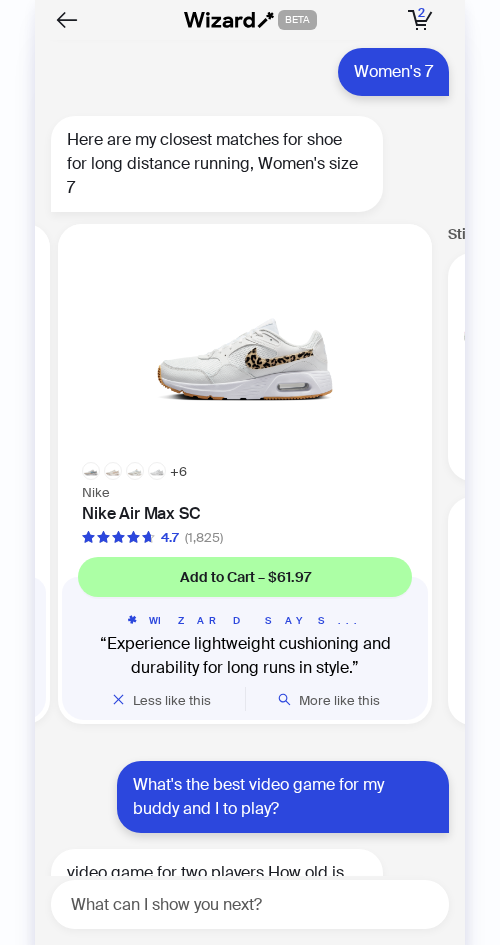 click at bounding box center (245, 343) 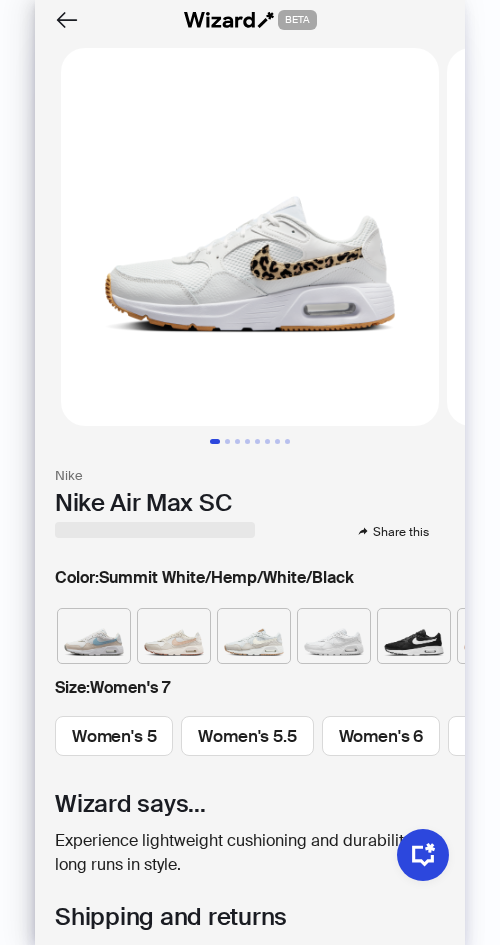 scroll, scrollTop: 0, scrollLeft: 410, axis: horizontal 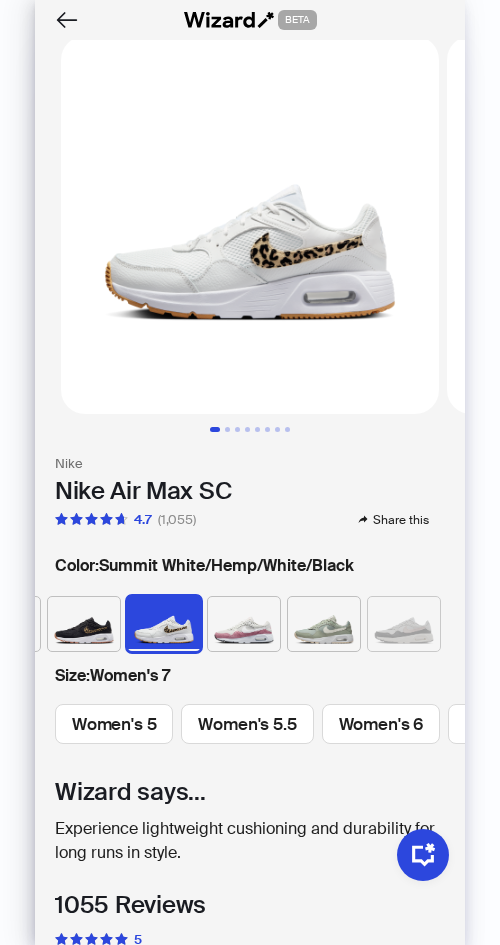 click on "4.7 (1,055) Share this" at bounding box center [250, 520] 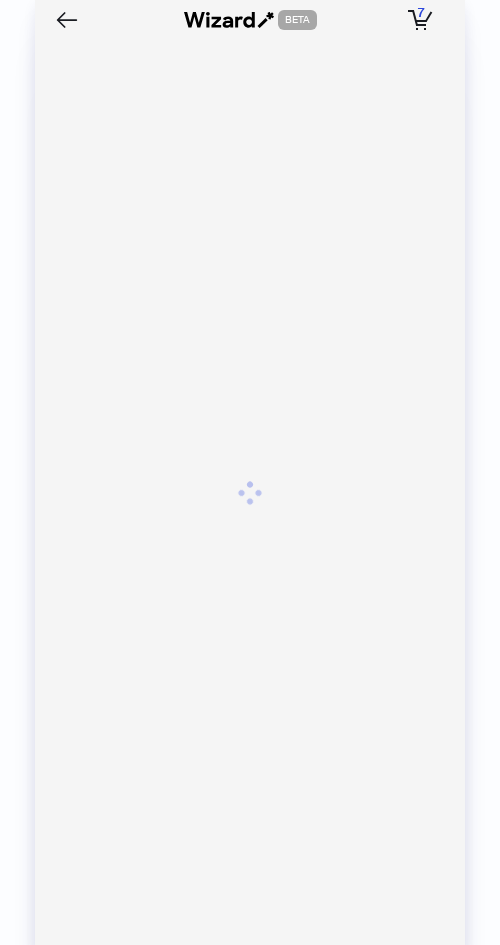 scroll, scrollTop: 0, scrollLeft: 0, axis: both 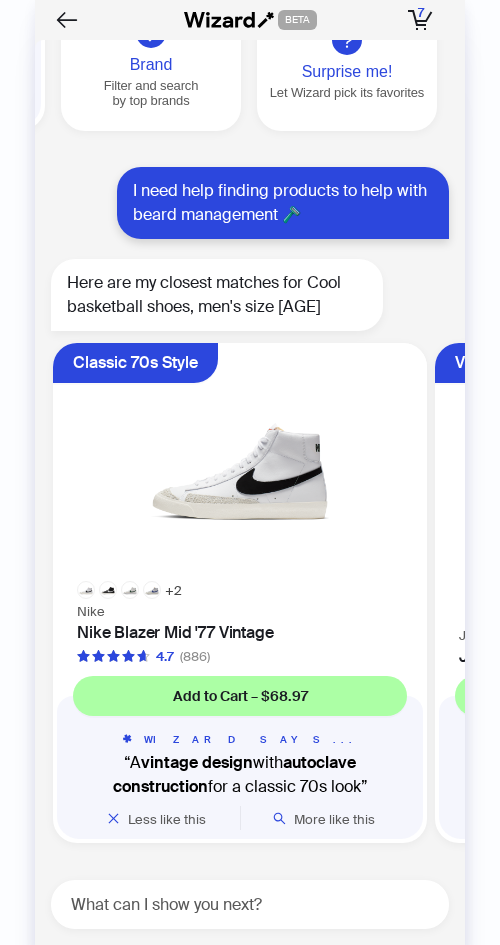 click at bounding box center [240, 462] 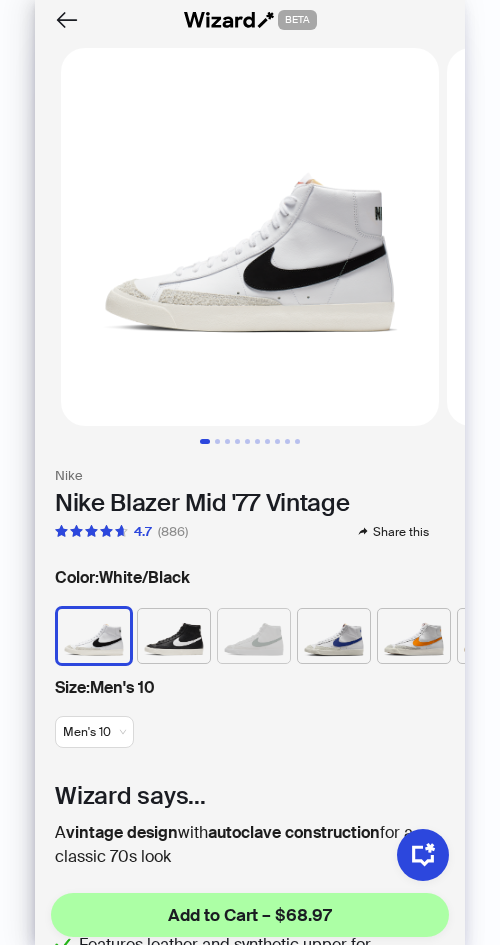 click at bounding box center (174, 636) 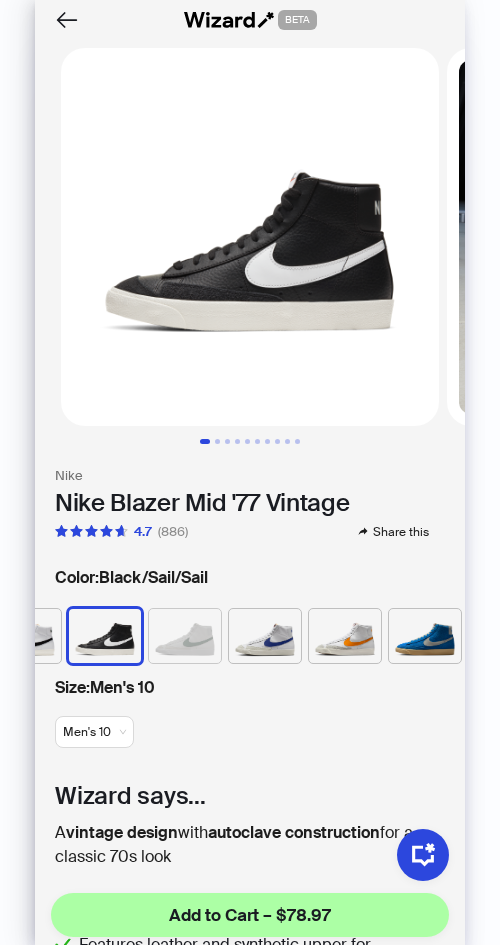 scroll, scrollTop: 0, scrollLeft: 71, axis: horizontal 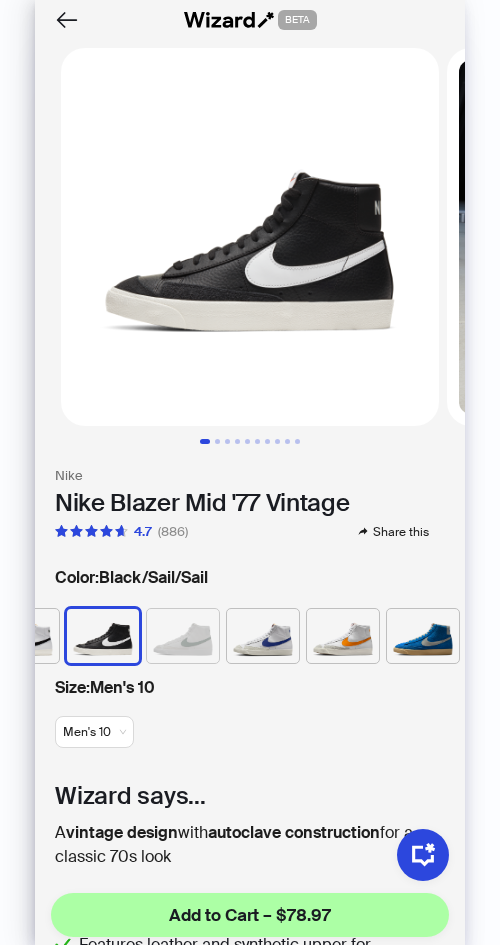 click at bounding box center [250, 641] 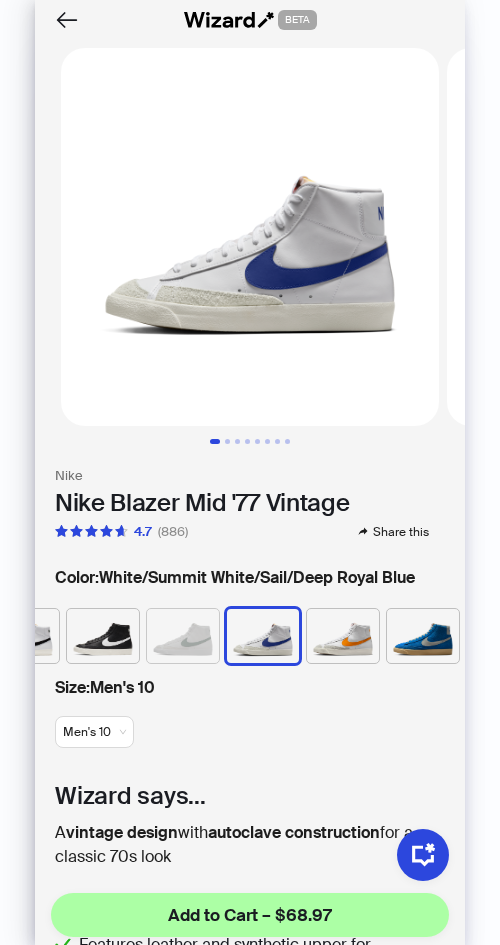scroll, scrollTop: 0, scrollLeft: 90, axis: horizontal 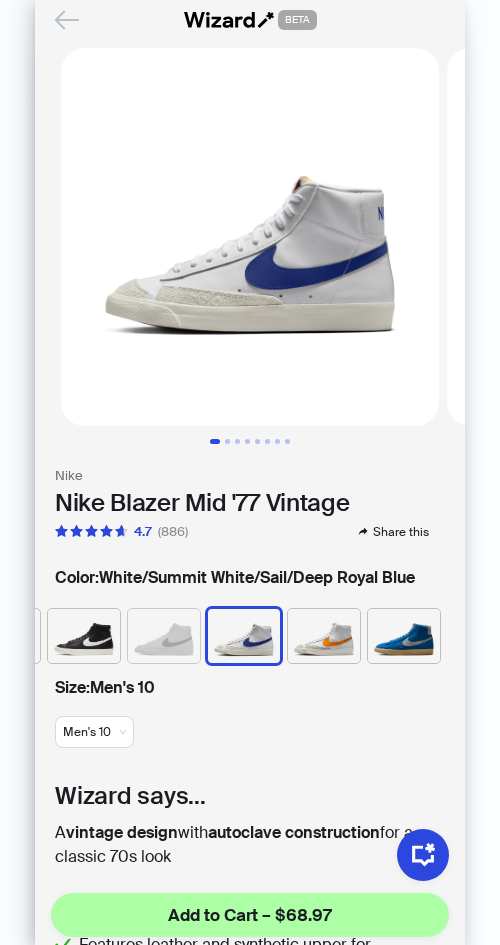 click 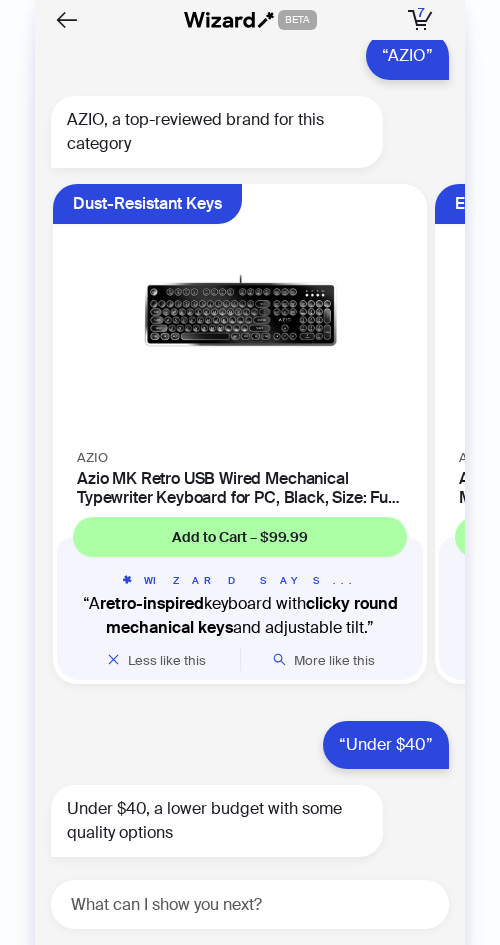 scroll, scrollTop: 4094, scrollLeft: 0, axis: vertical 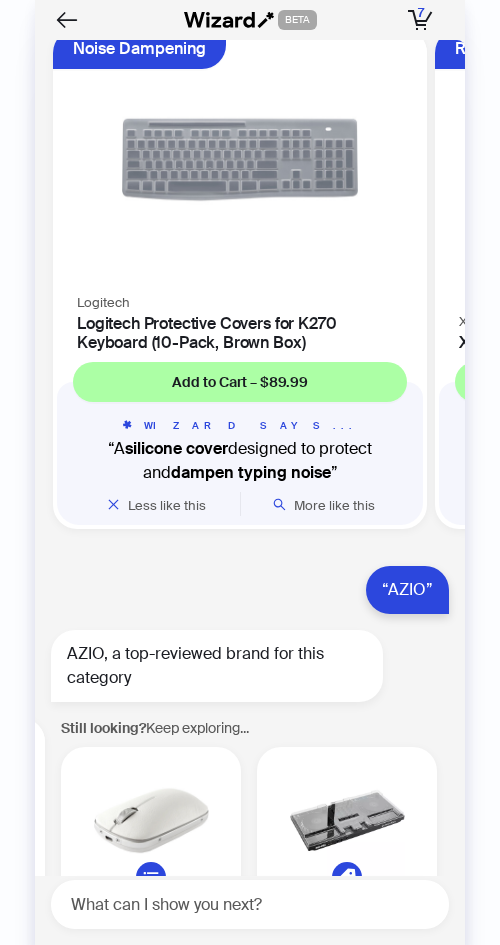 click at bounding box center (240, 159) 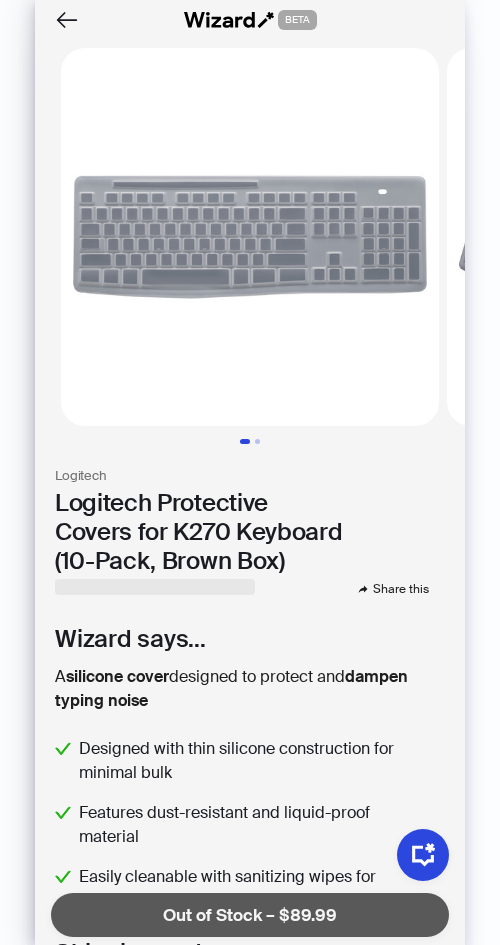 scroll, scrollTop: 0, scrollLeft: 0, axis: both 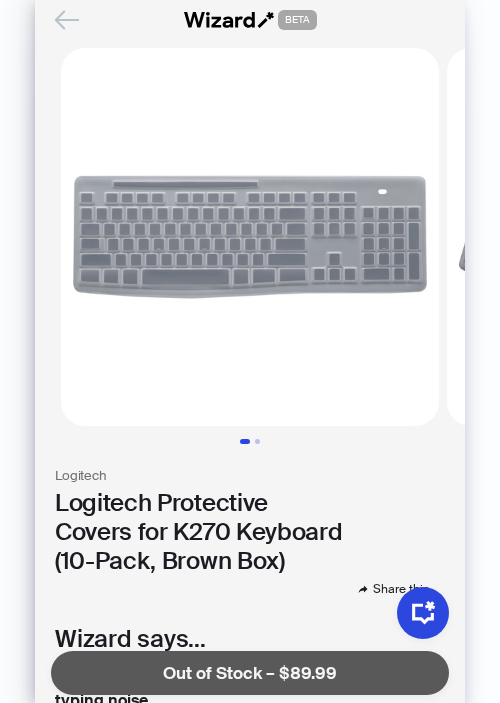 click 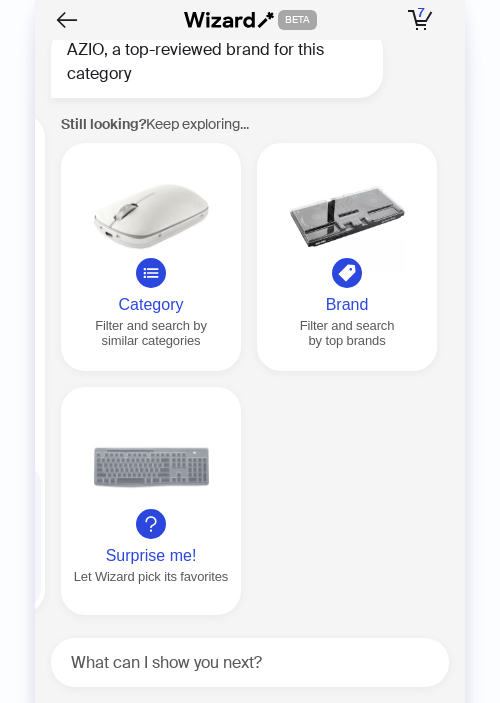 scroll, scrollTop: 4351, scrollLeft: 0, axis: vertical 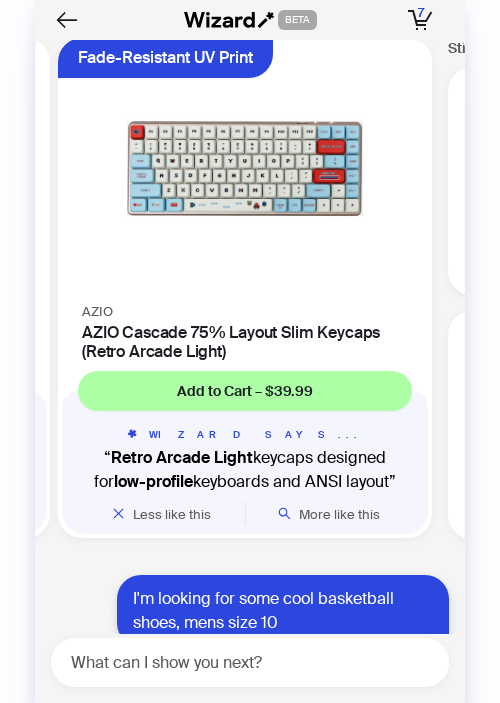 click at bounding box center [245, 168] 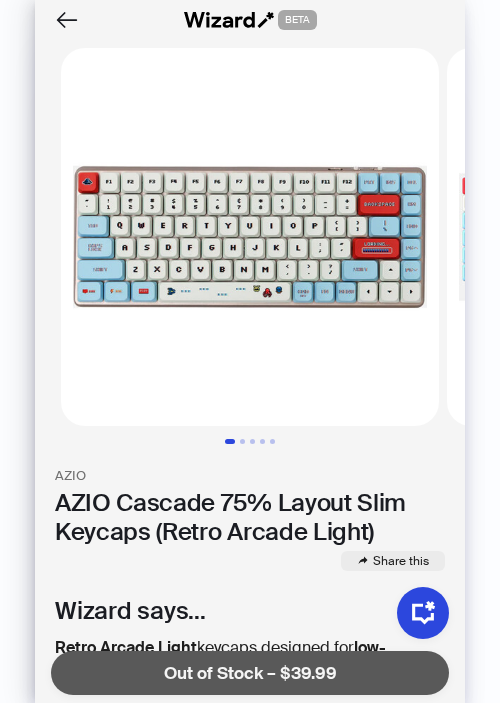 click on "Share this" at bounding box center (393, 561) 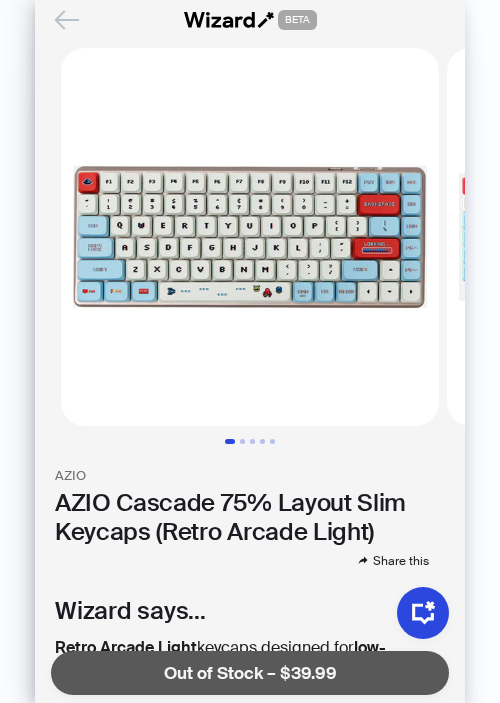 click 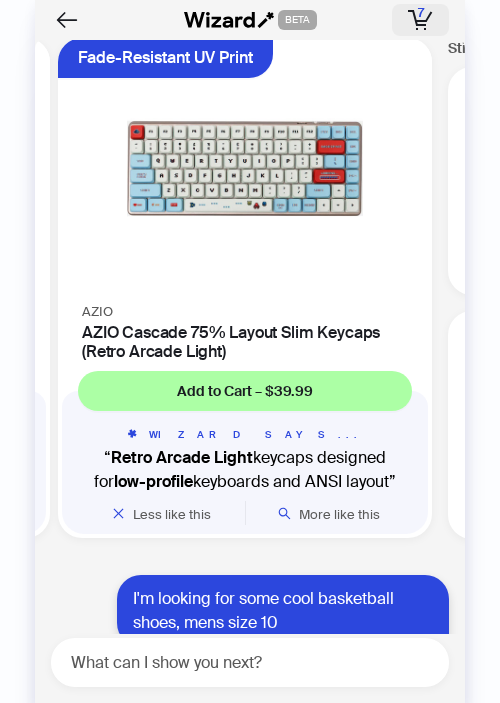 click on "7" at bounding box center [421, 13] 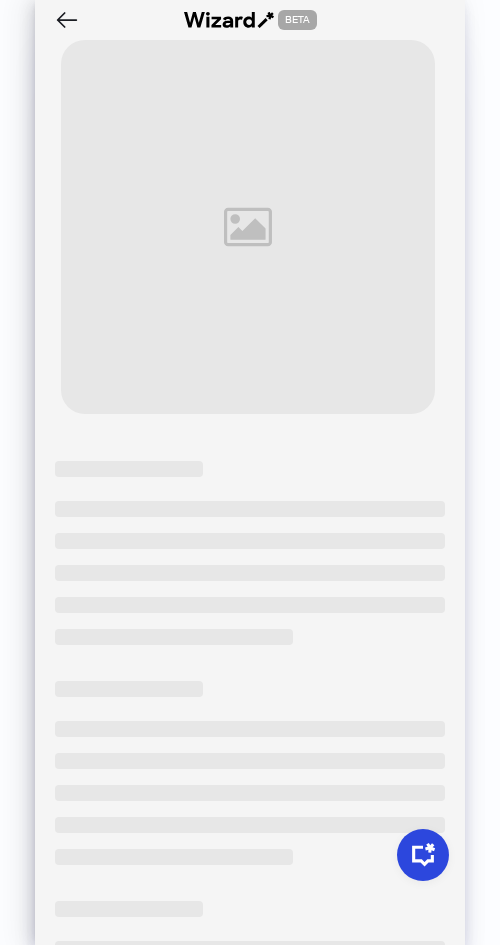 scroll, scrollTop: 0, scrollLeft: 0, axis: both 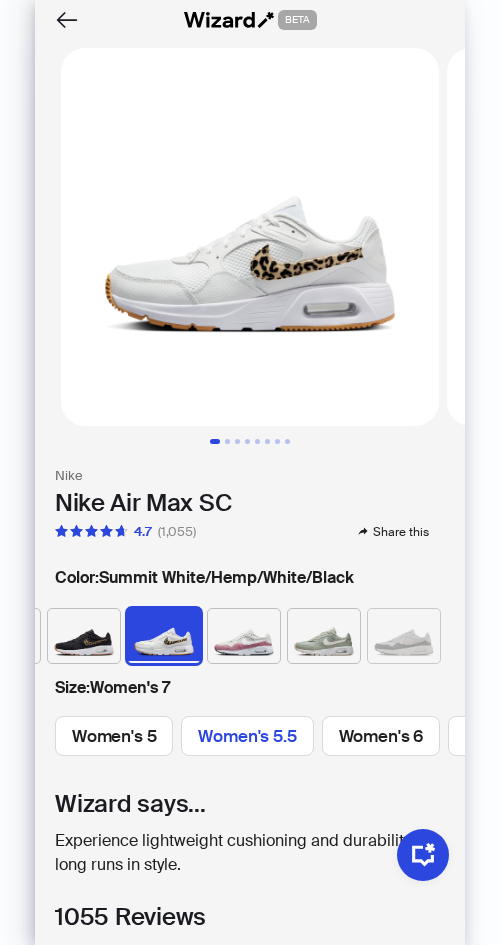 click on "Women's 5.5" at bounding box center (247, 736) 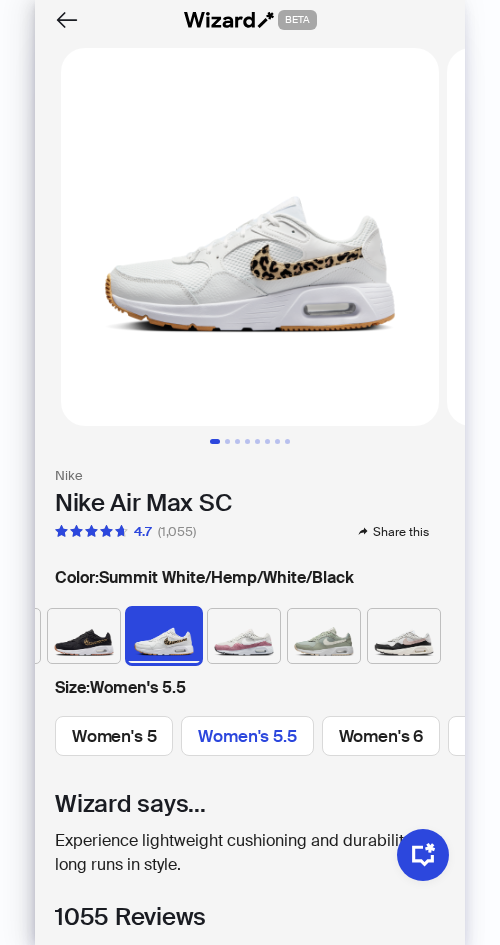 click on "Women's 5.5" at bounding box center [247, 736] 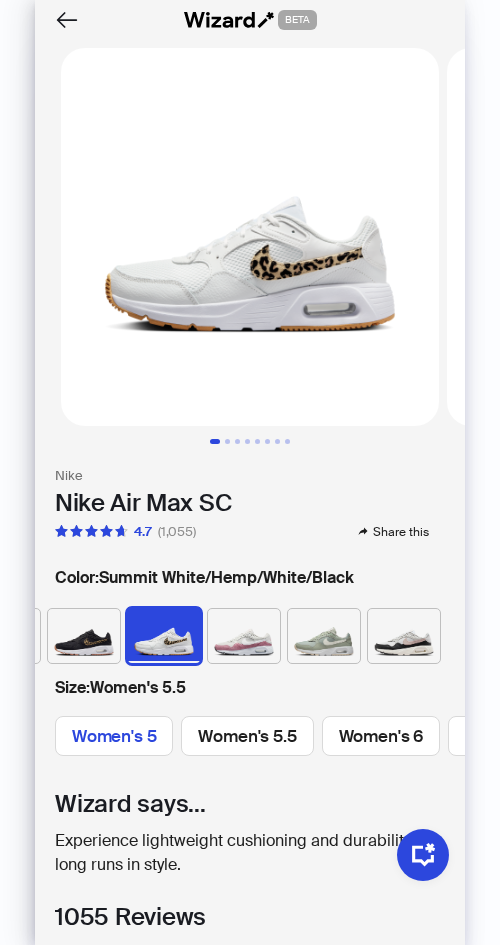click on "Women's 5" at bounding box center [114, 736] 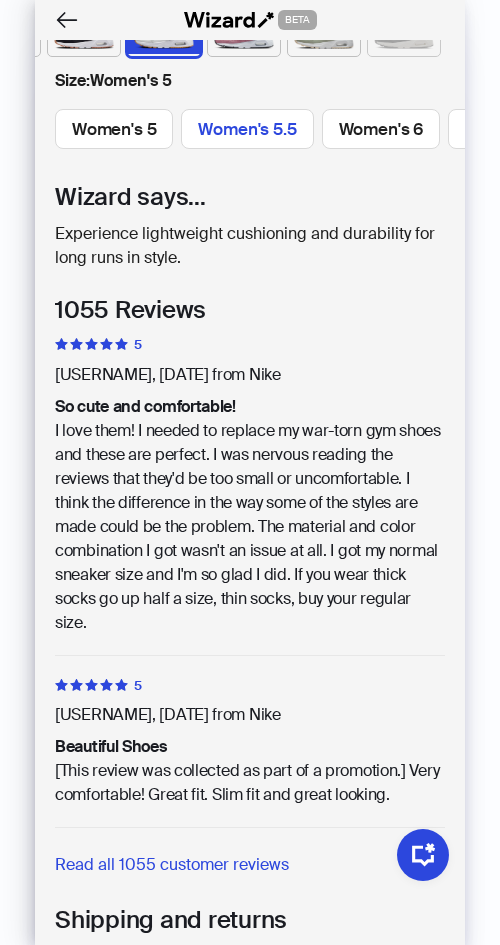 scroll, scrollTop: 0, scrollLeft: 0, axis: both 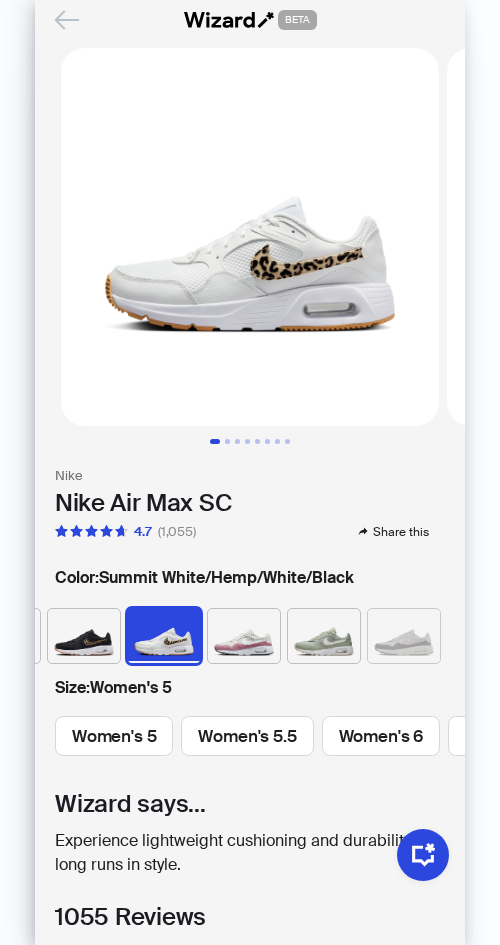 click 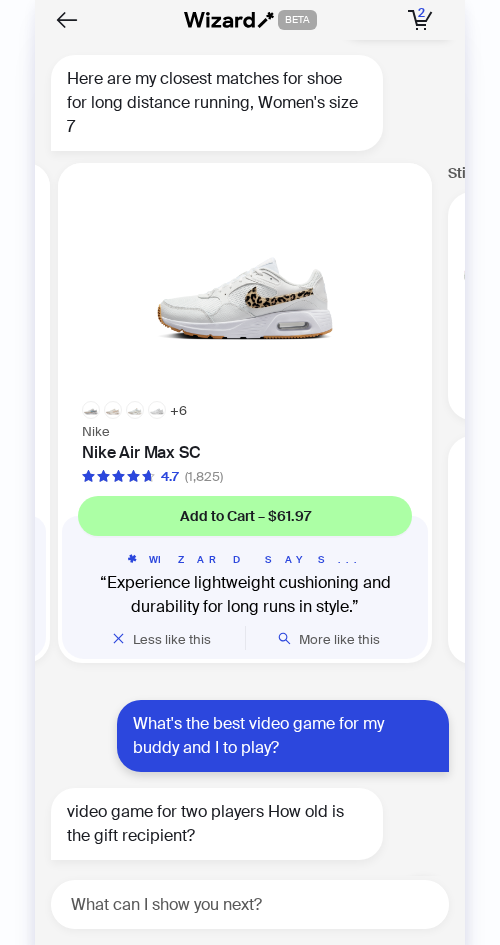 scroll, scrollTop: 2370, scrollLeft: 0, axis: vertical 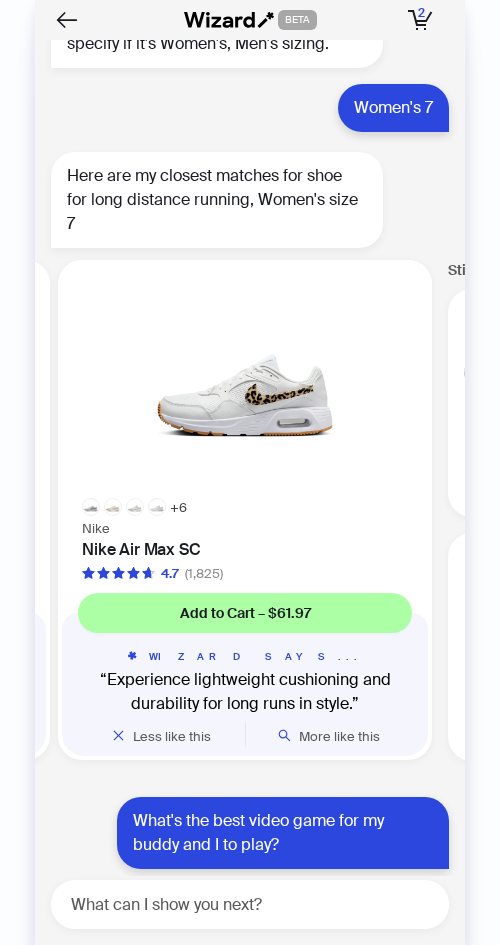 click at bounding box center [245, 379] 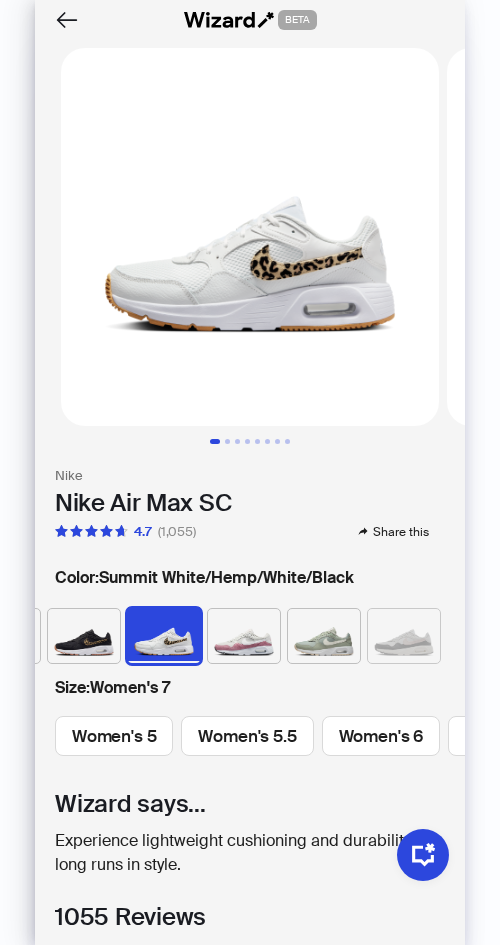 drag, startPoint x: 278, startPoint y: 901, endPoint x: 218, endPoint y: 918, distance: 62.361847 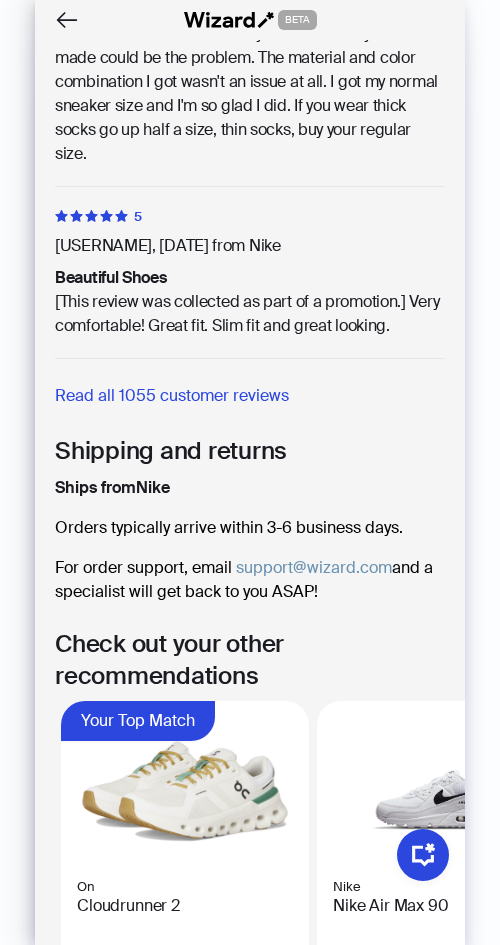 scroll, scrollTop: 0, scrollLeft: 0, axis: both 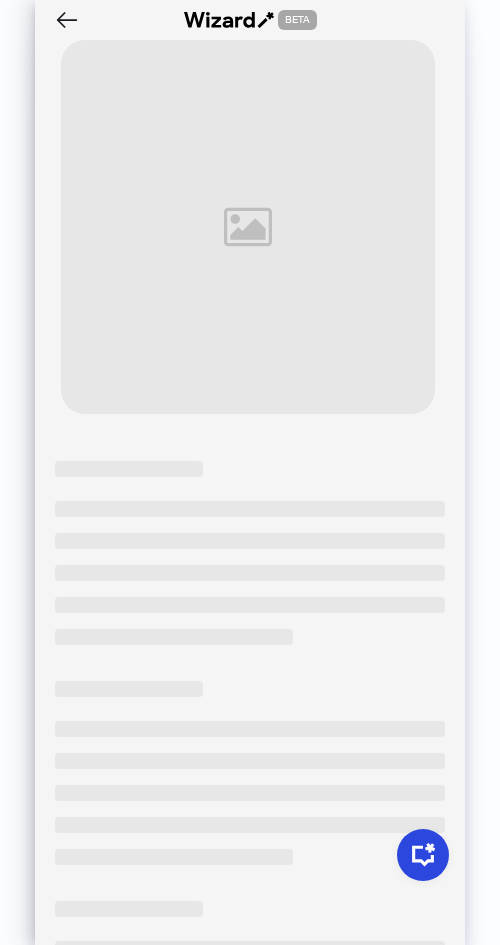 click at bounding box center [250, 793] 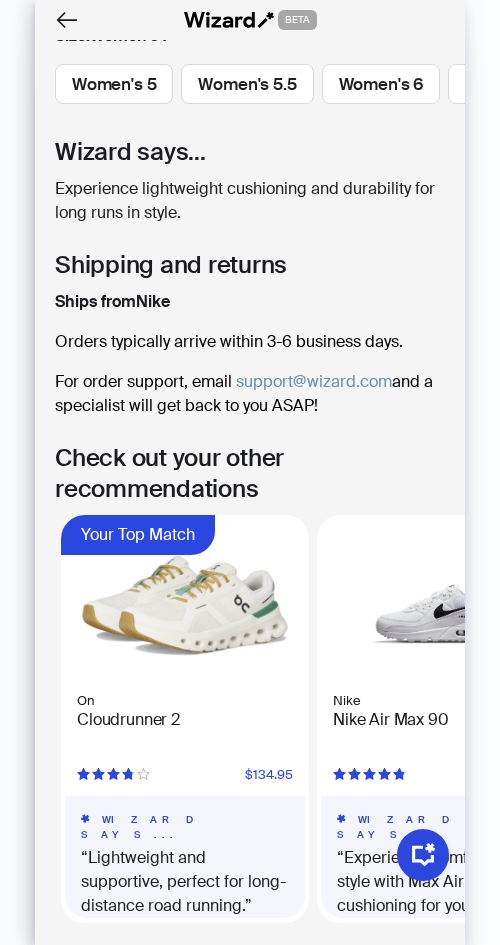 scroll, scrollTop: 405, scrollLeft: 0, axis: vertical 